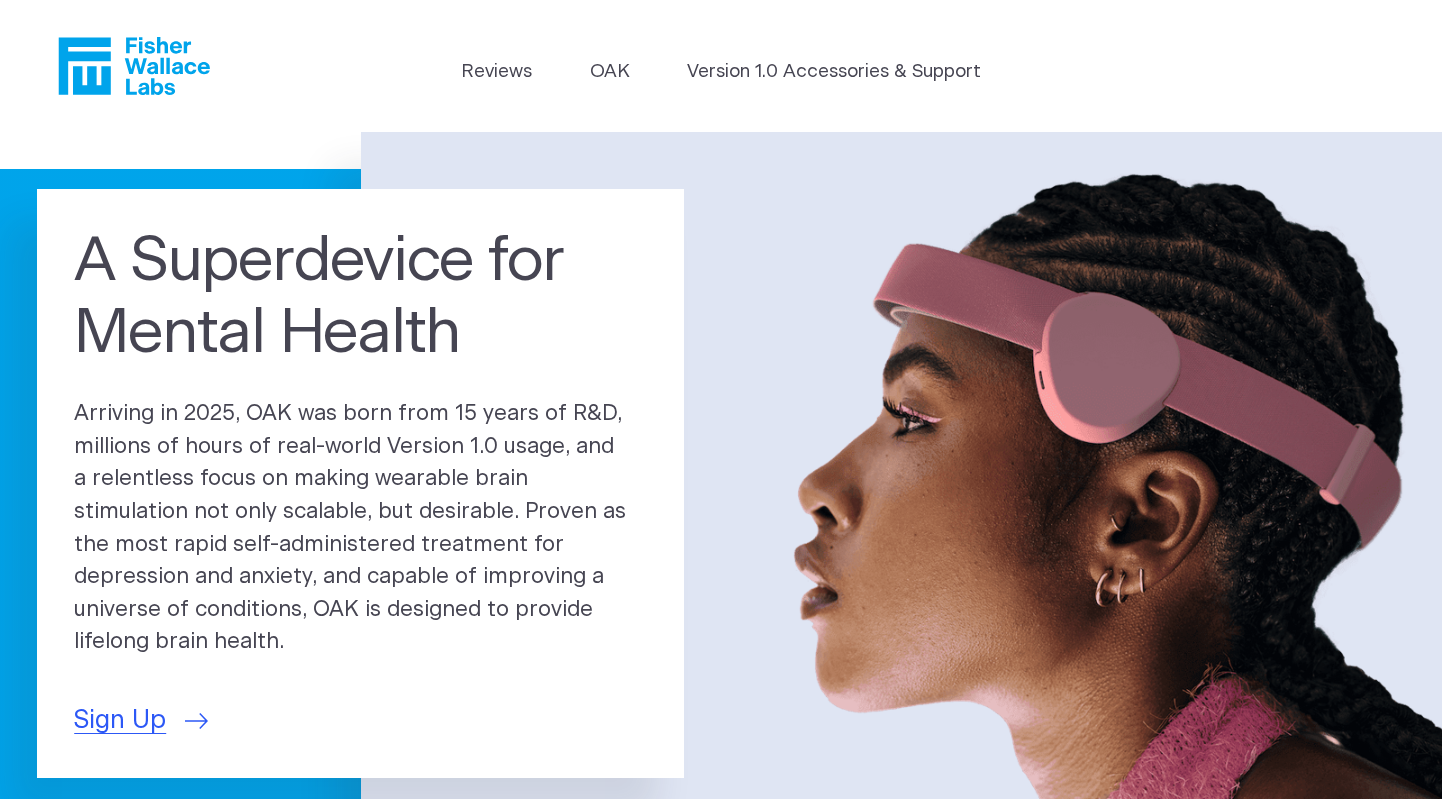 scroll, scrollTop: 0, scrollLeft: 0, axis: both 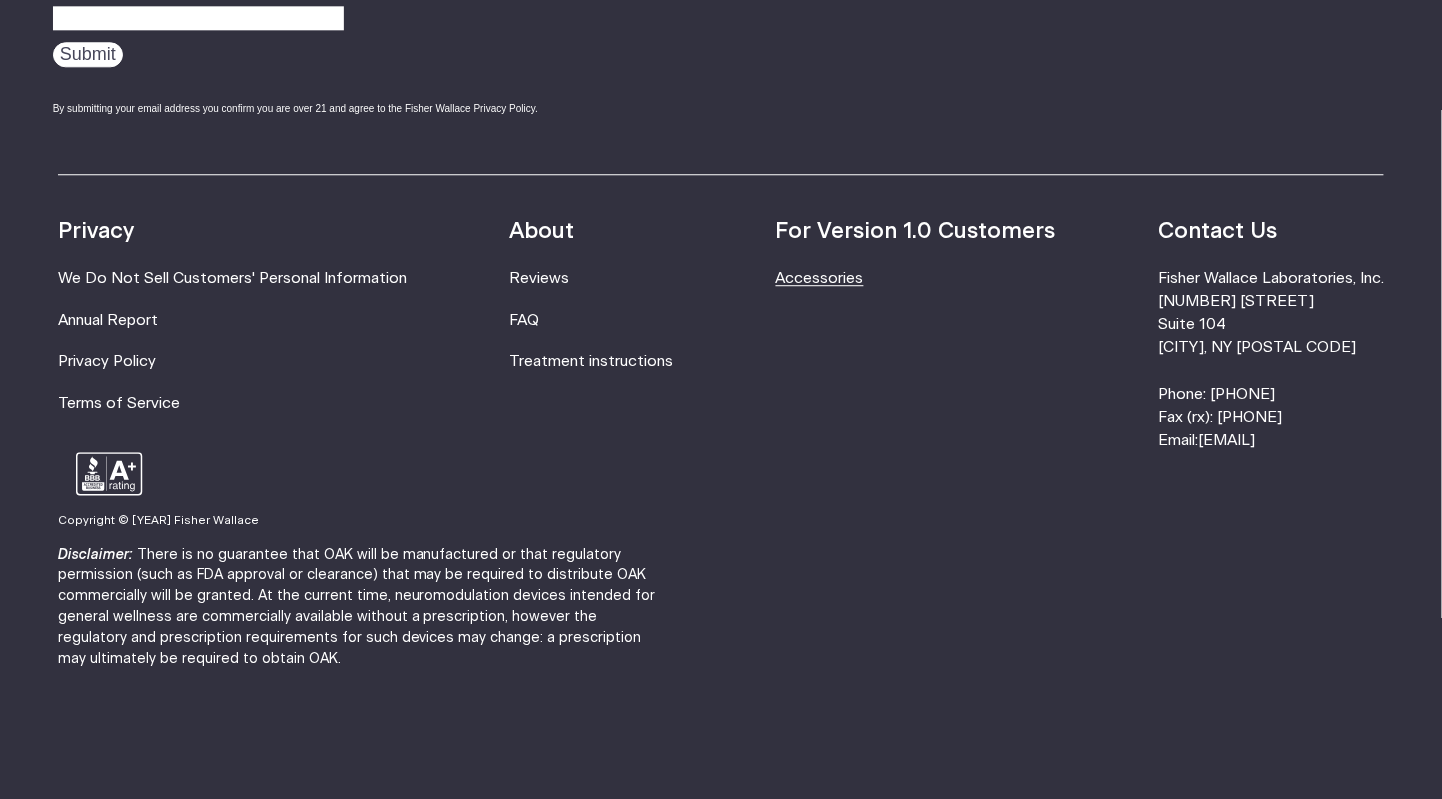 click on "Accessories" at bounding box center (820, 278) 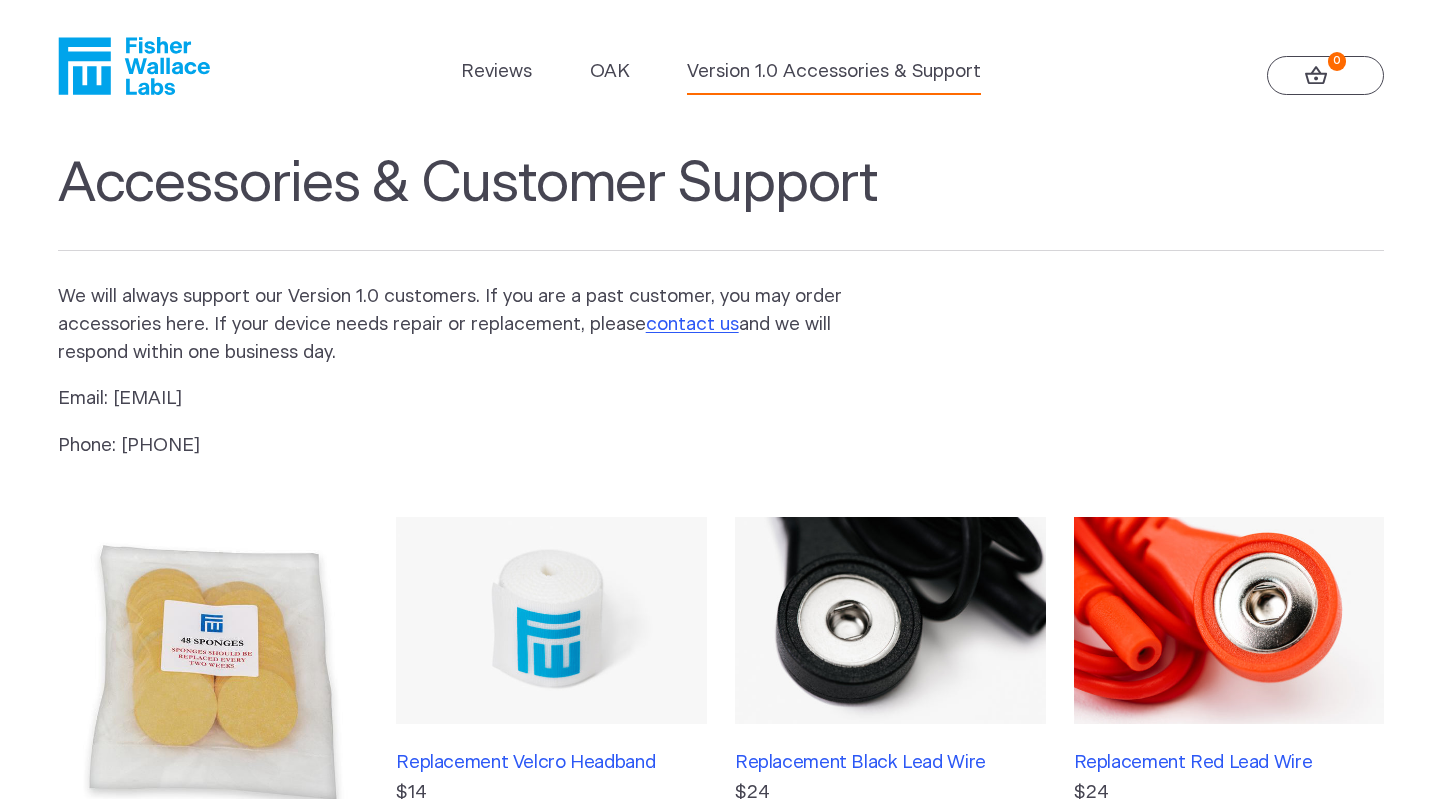 scroll, scrollTop: 0, scrollLeft: 0, axis: both 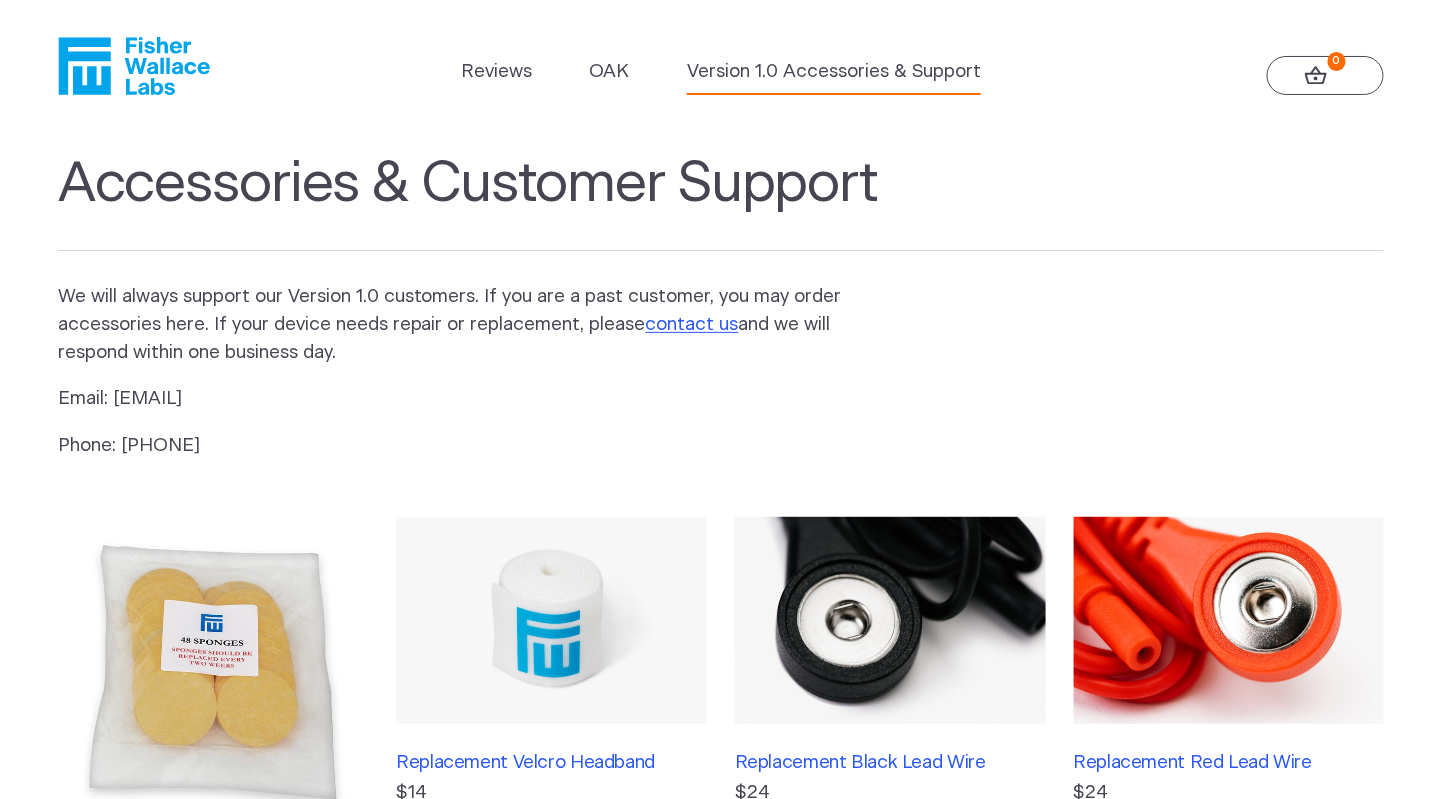 click 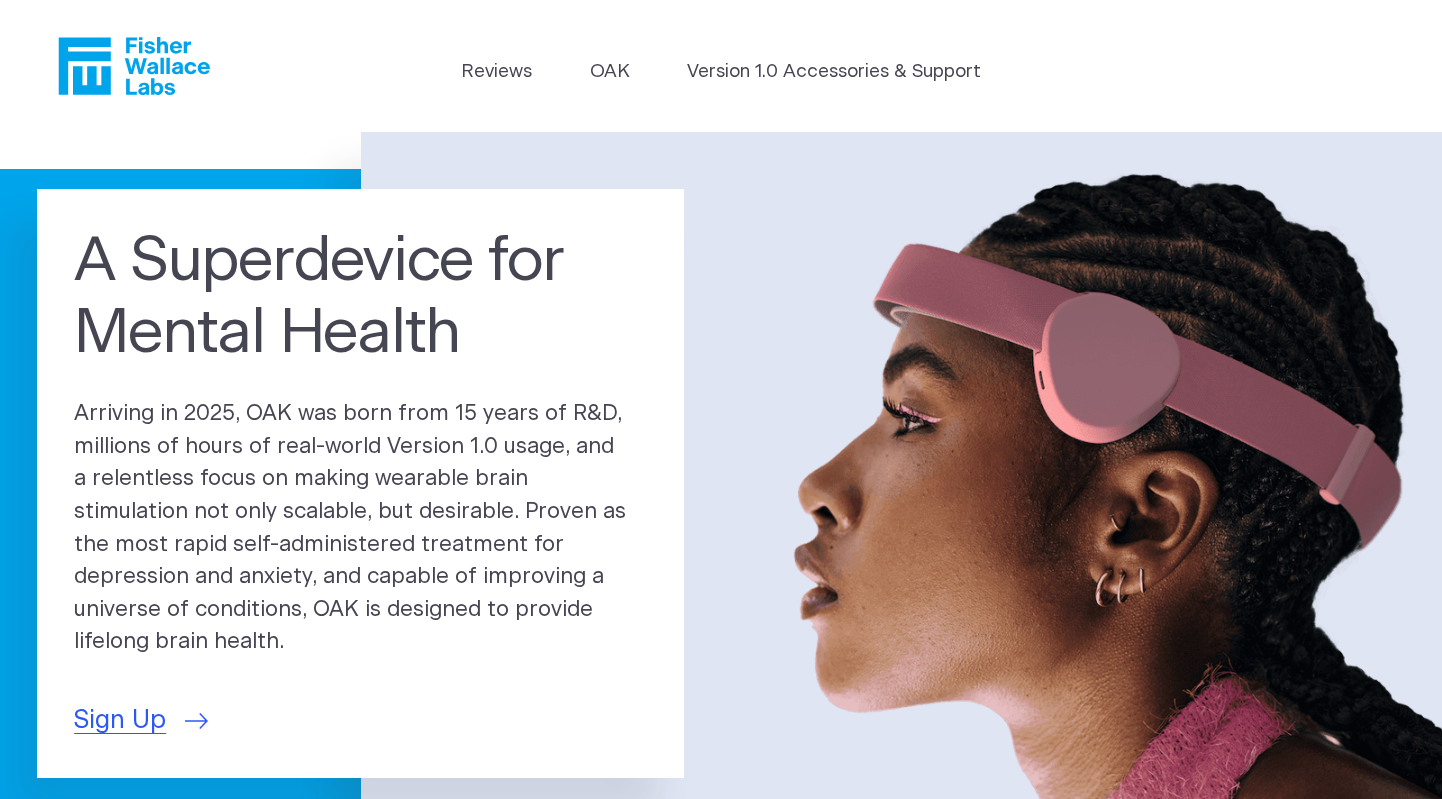 scroll, scrollTop: 0, scrollLeft: 0, axis: both 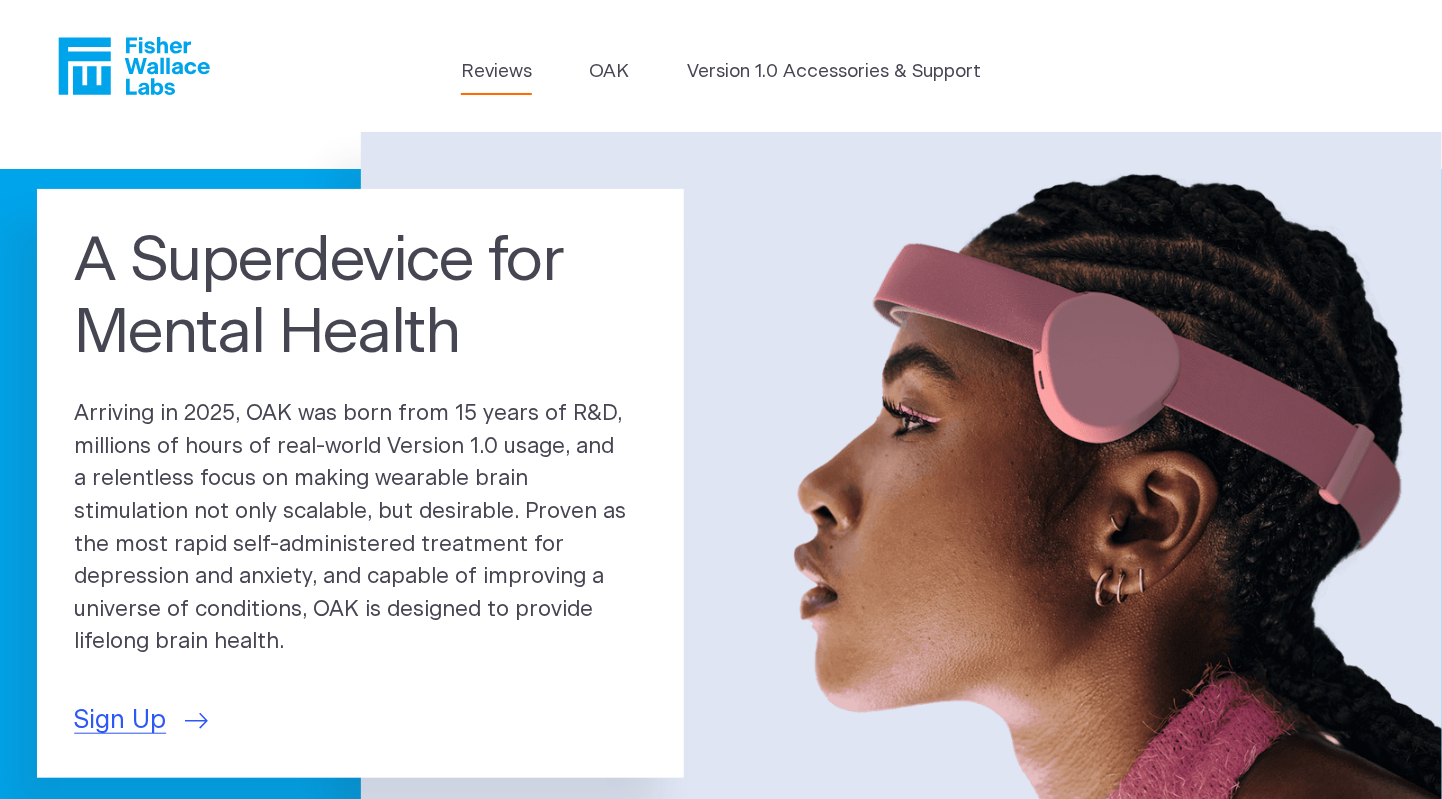 click on "Reviews" at bounding box center (496, 72) 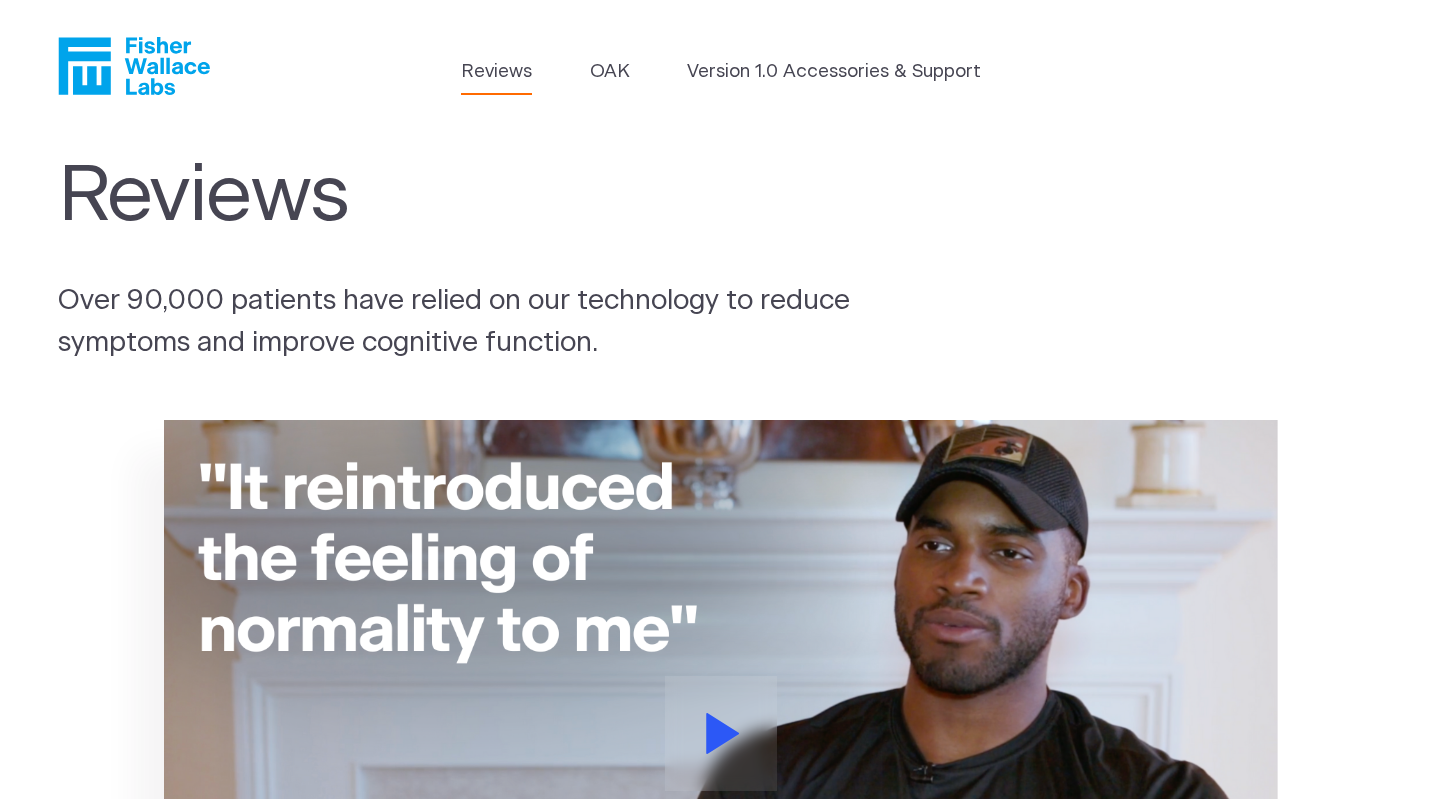 scroll, scrollTop: 0, scrollLeft: 0, axis: both 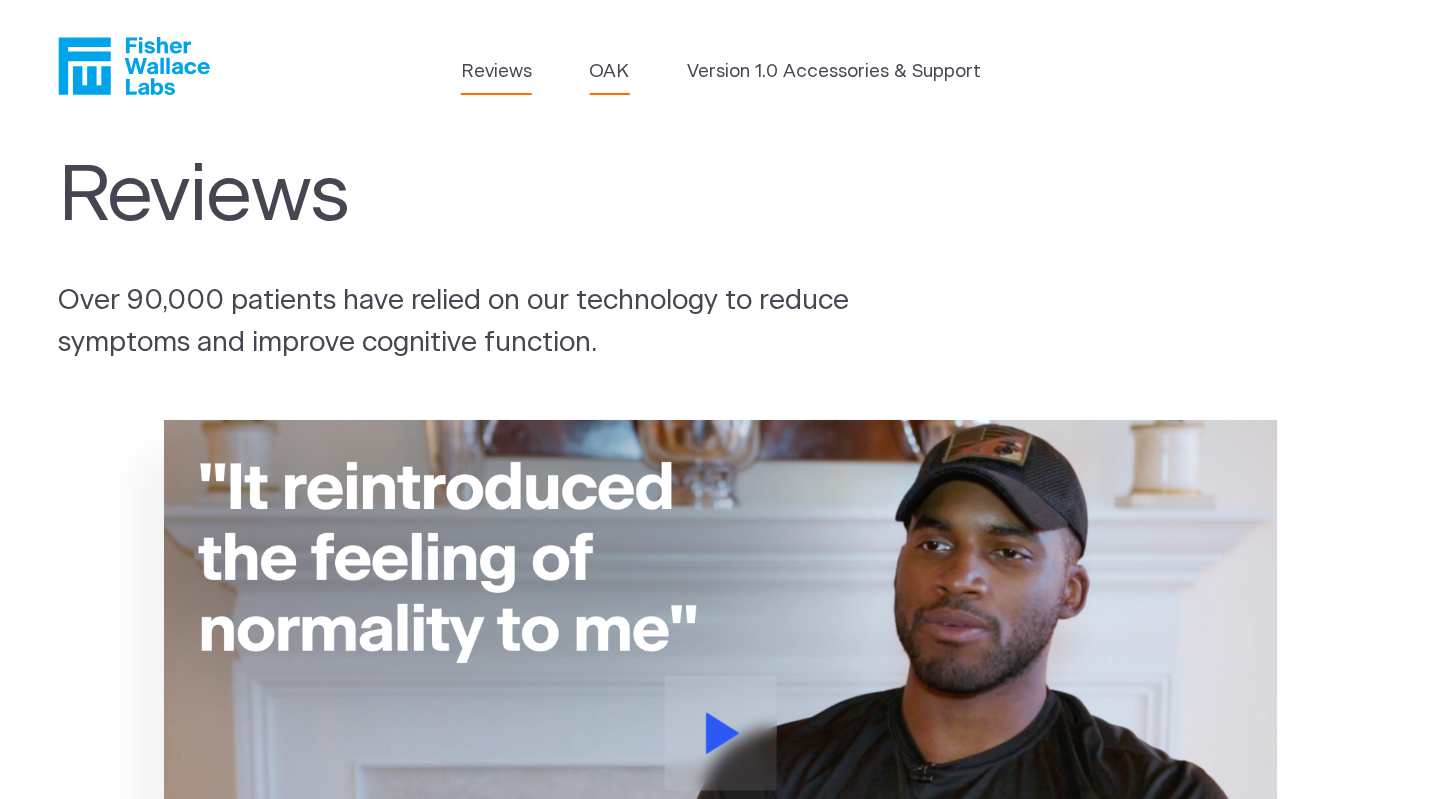 click on "OAK" at bounding box center [610, 72] 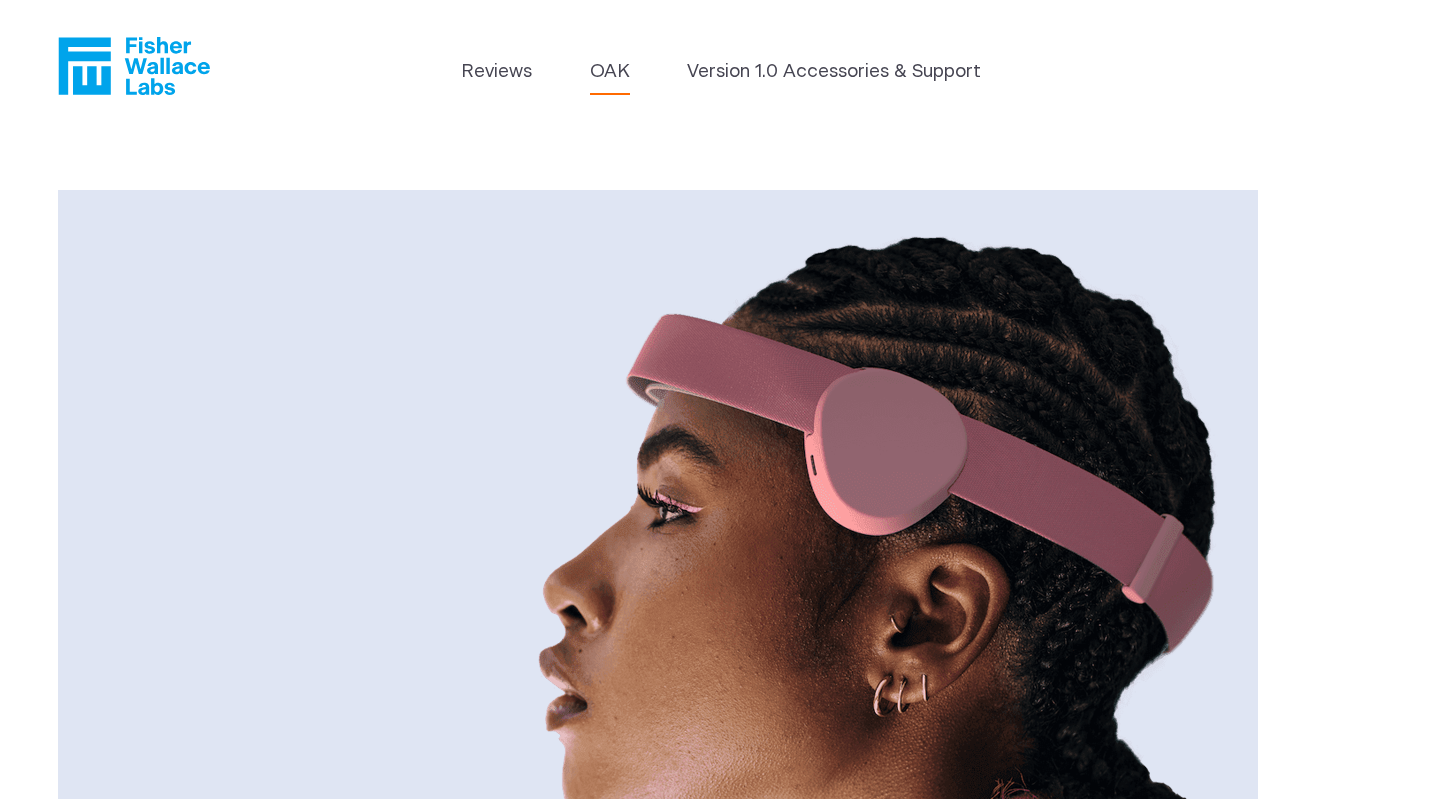 scroll, scrollTop: 0, scrollLeft: 0, axis: both 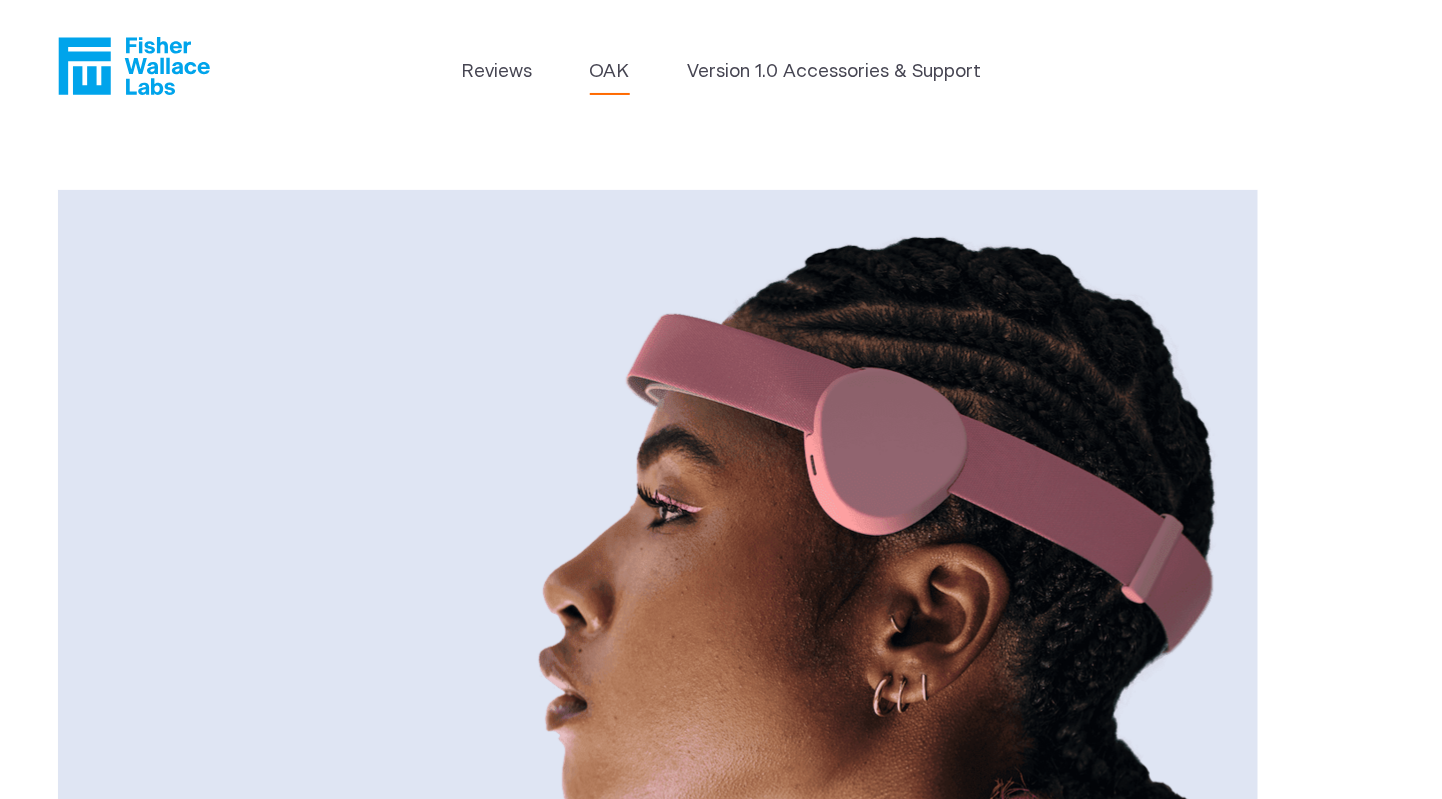 click 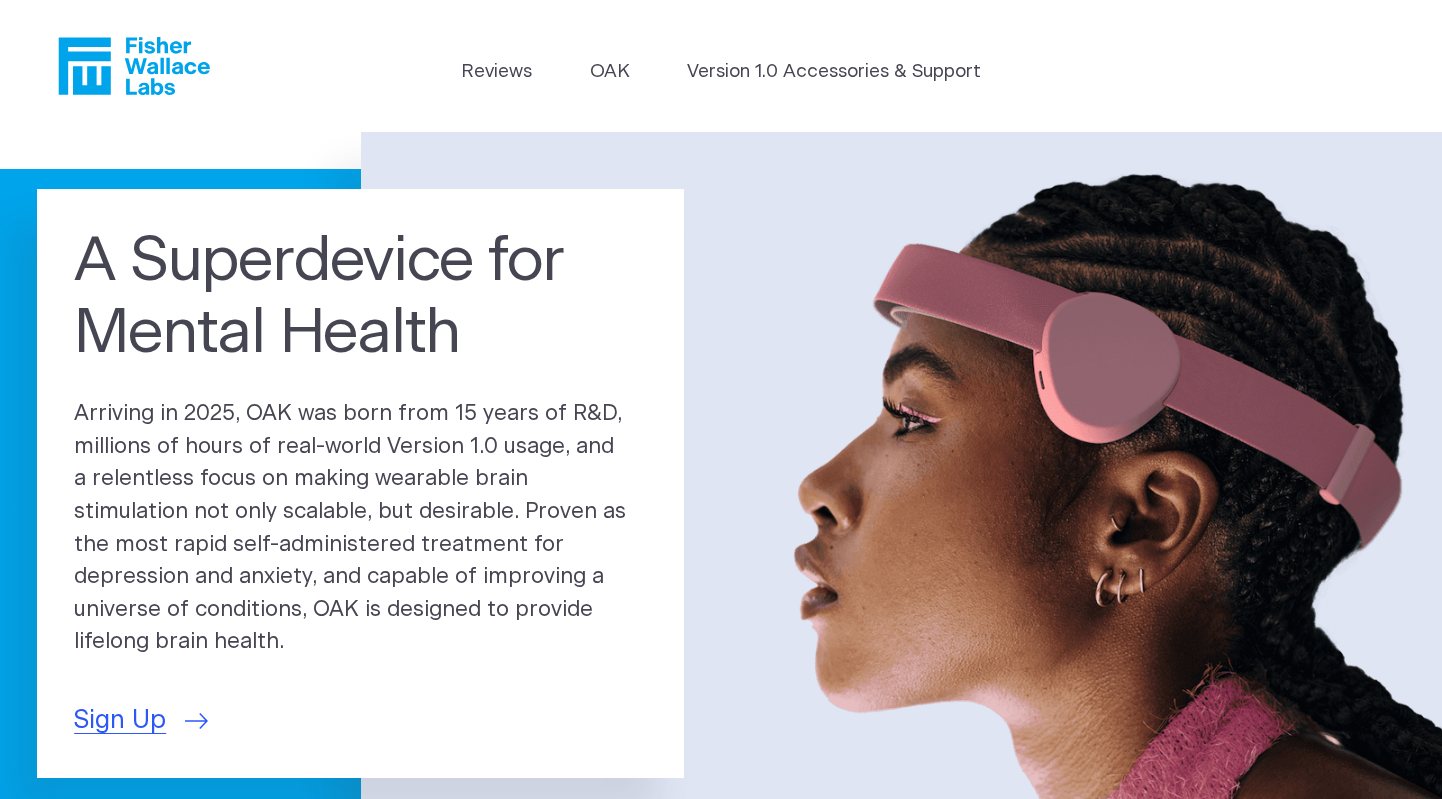 scroll, scrollTop: 0, scrollLeft: 0, axis: both 